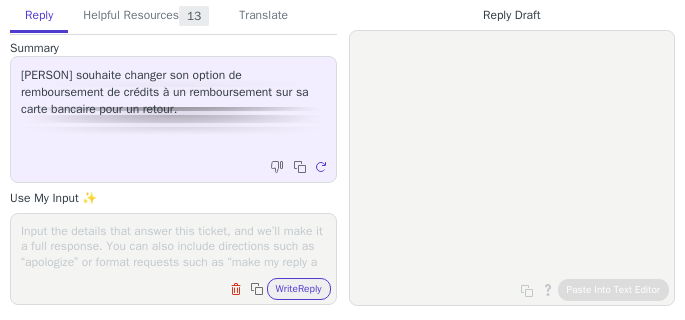 scroll, scrollTop: 0, scrollLeft: 0, axis: both 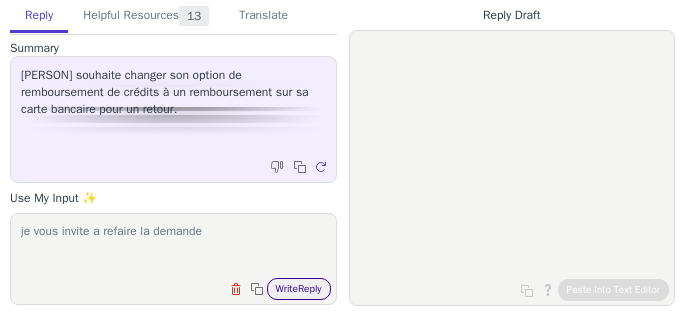 type on "je vous invite a refaire la demande" 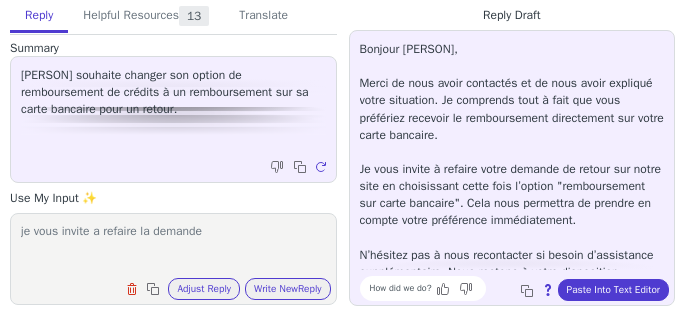 scroll, scrollTop: 28, scrollLeft: 0, axis: vertical 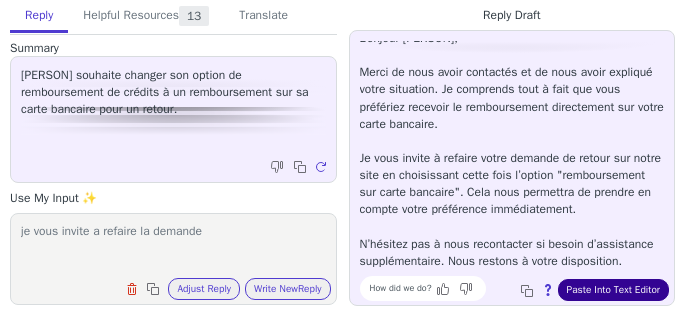 click on "Paste Into Text Editor" at bounding box center [613, 290] 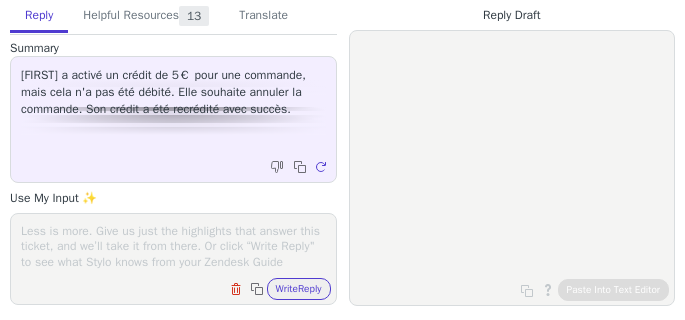 scroll, scrollTop: 0, scrollLeft: 0, axis: both 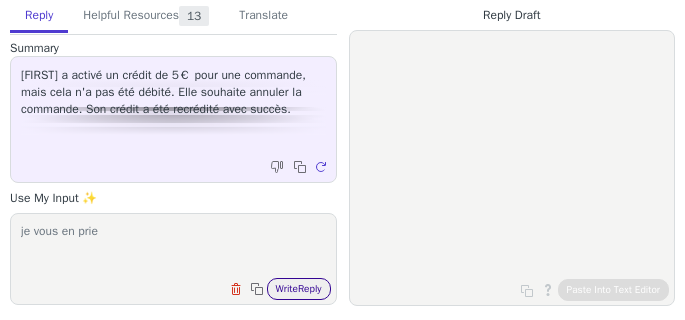 type on "je vous en prie" 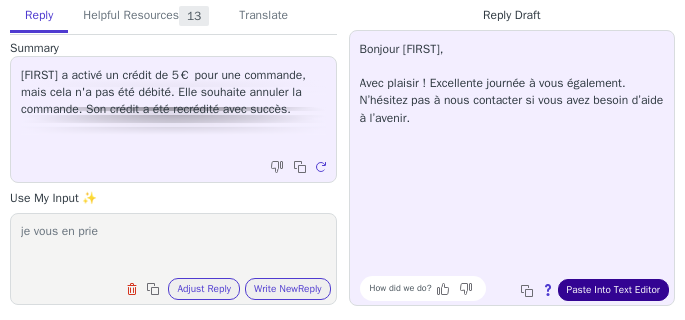 click on "Paste Into Text Editor" at bounding box center [613, 290] 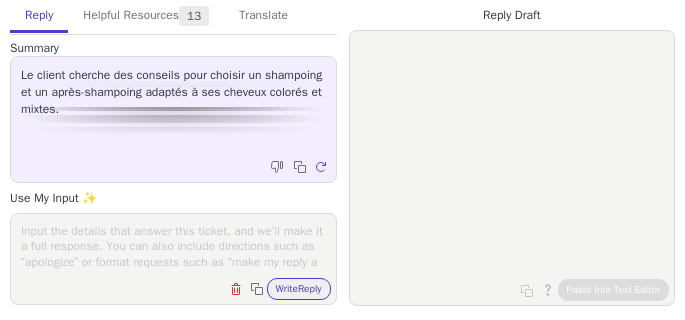 scroll, scrollTop: 0, scrollLeft: 0, axis: both 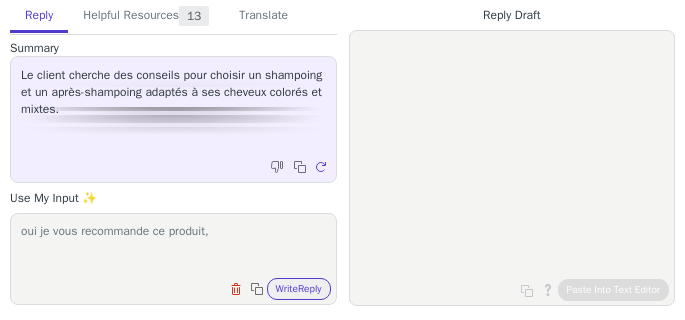 paste on "Adapté à tous les types de cheveux, même les plus difficiles à coiffer." 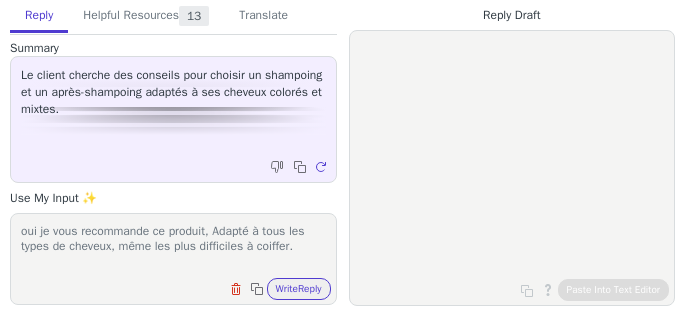 click on "oui je vous recommande ce produit, Adapté à tous les types de cheveux, même les plus difficiles à coiffer." at bounding box center (173, 246) 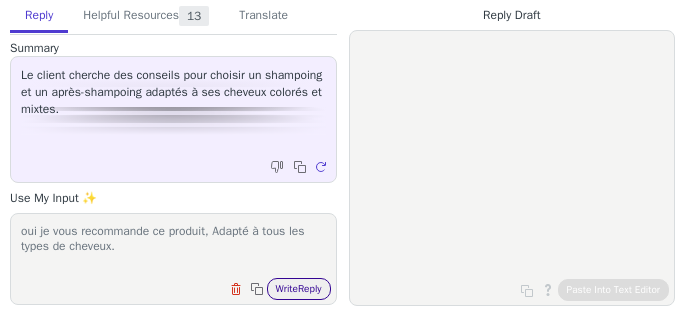 type on "oui je vous recommande ce produit, Adapté à tous les types de cheveux." 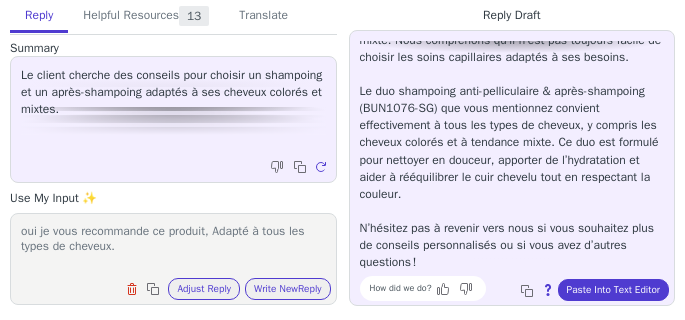 scroll, scrollTop: 80, scrollLeft: 0, axis: vertical 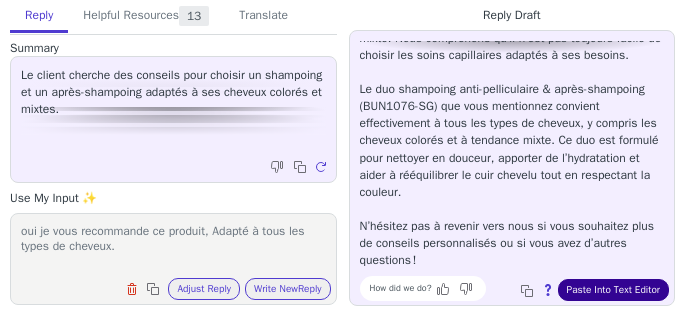 click on "Paste Into Text Editor" at bounding box center [613, 290] 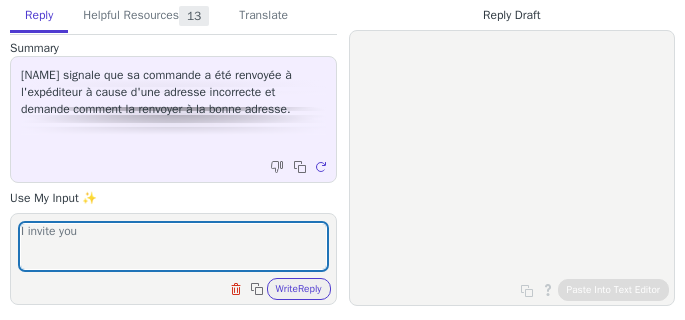 scroll, scrollTop: 0, scrollLeft: 0, axis: both 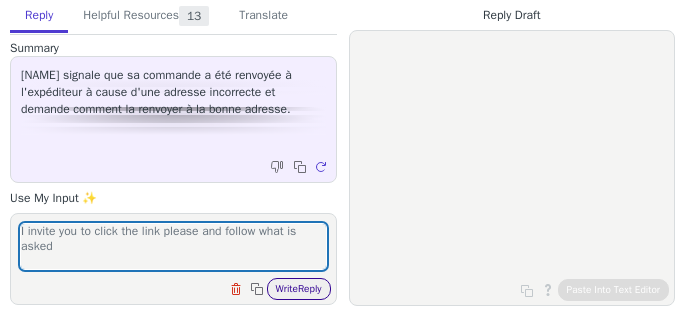 type on "I invite you to click the link please and follow what is asked" 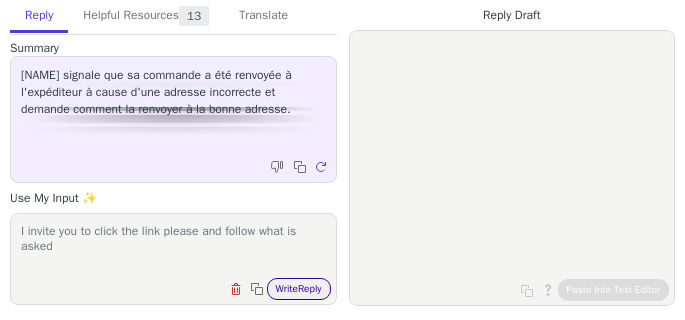 click on "Write  Reply" at bounding box center (299, 289) 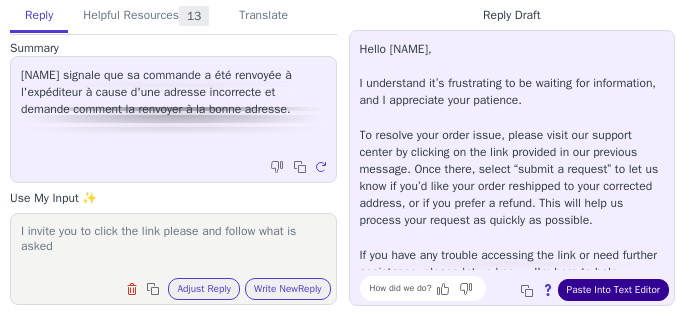 click on "Paste Into Text Editor" at bounding box center (613, 290) 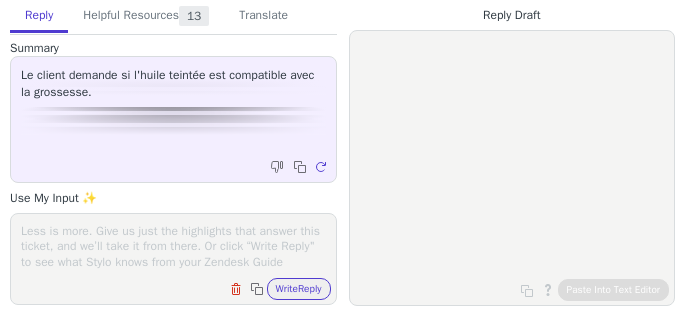 scroll, scrollTop: 0, scrollLeft: 0, axis: both 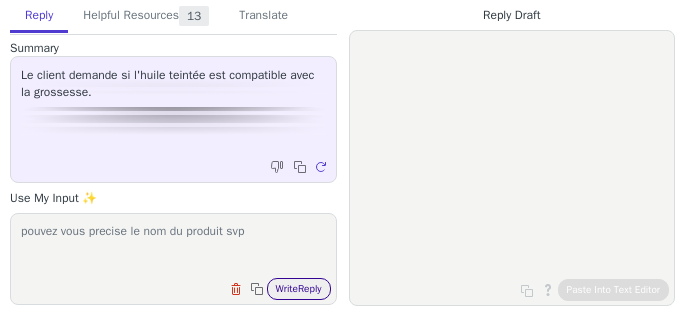 type on "pouvez vous precise le nom du produit svp" 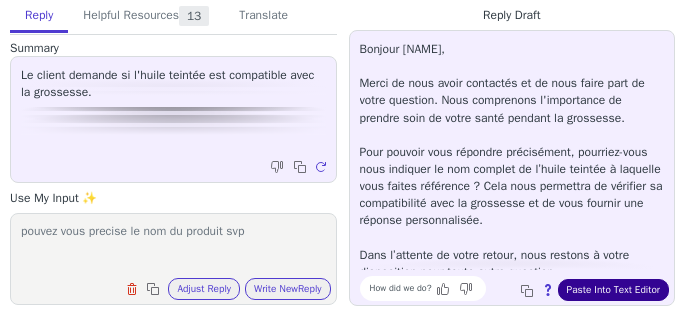 click on "Paste Into Text Editor" at bounding box center (613, 290) 